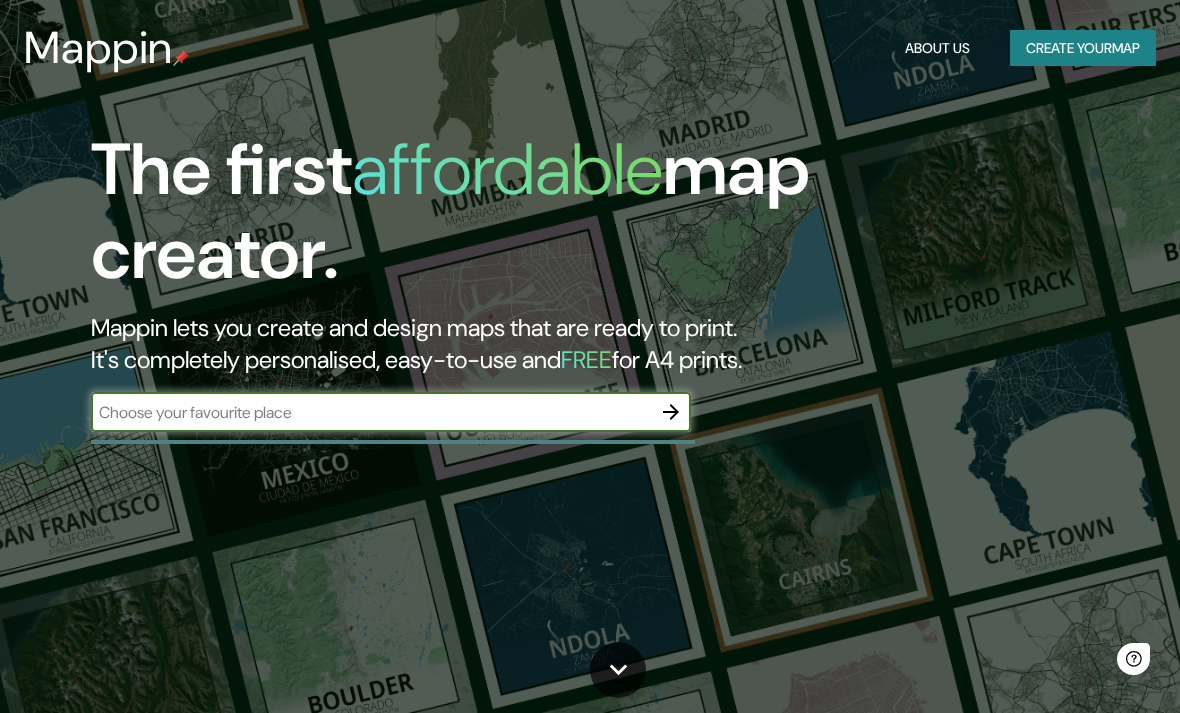 scroll, scrollTop: 0, scrollLeft: 0, axis: both 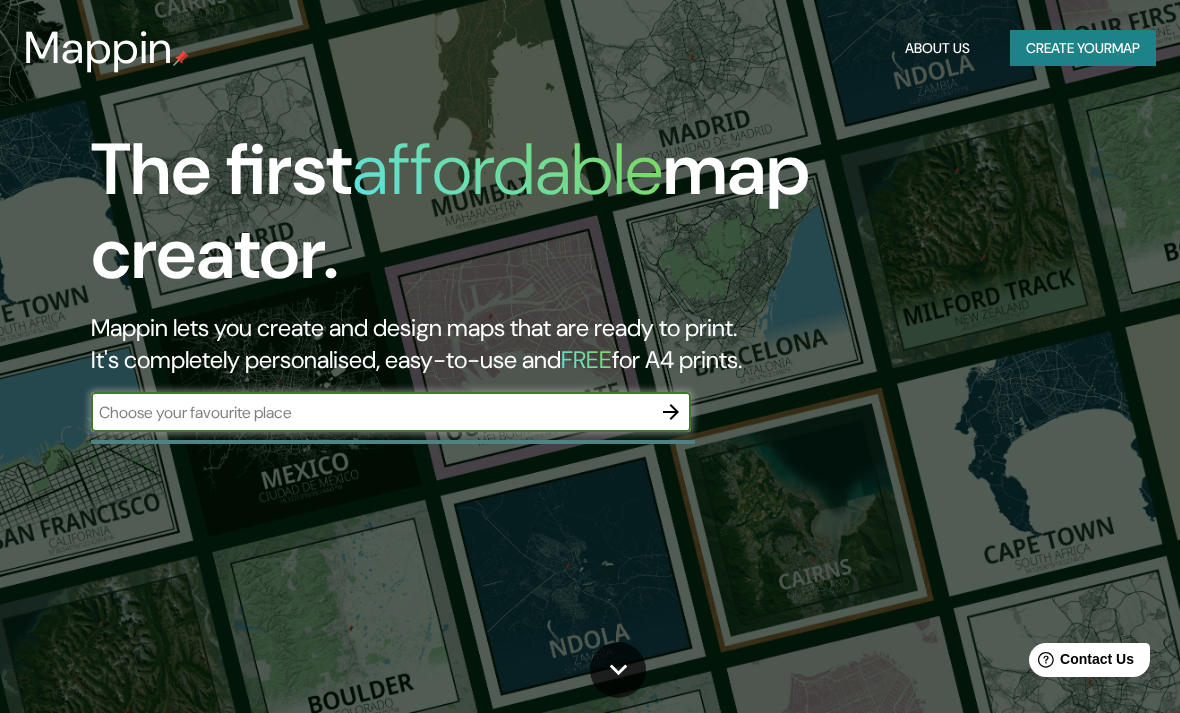 click at bounding box center (371, 412) 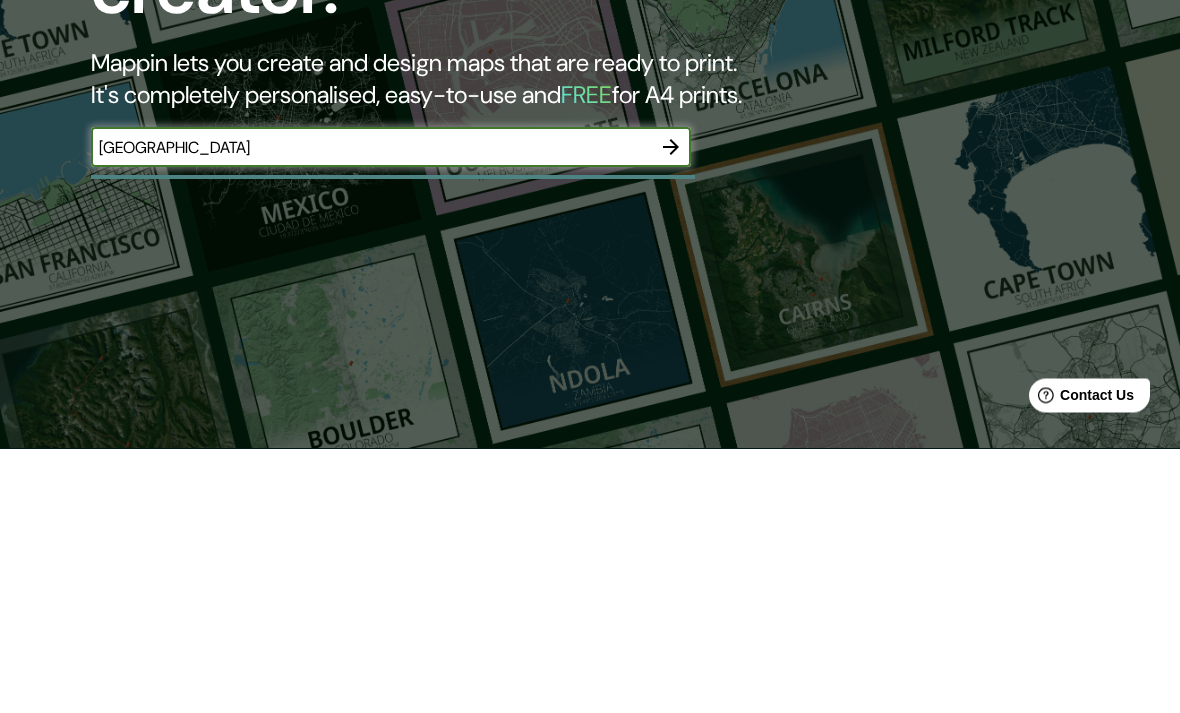 type on "[GEOGRAPHIC_DATA]" 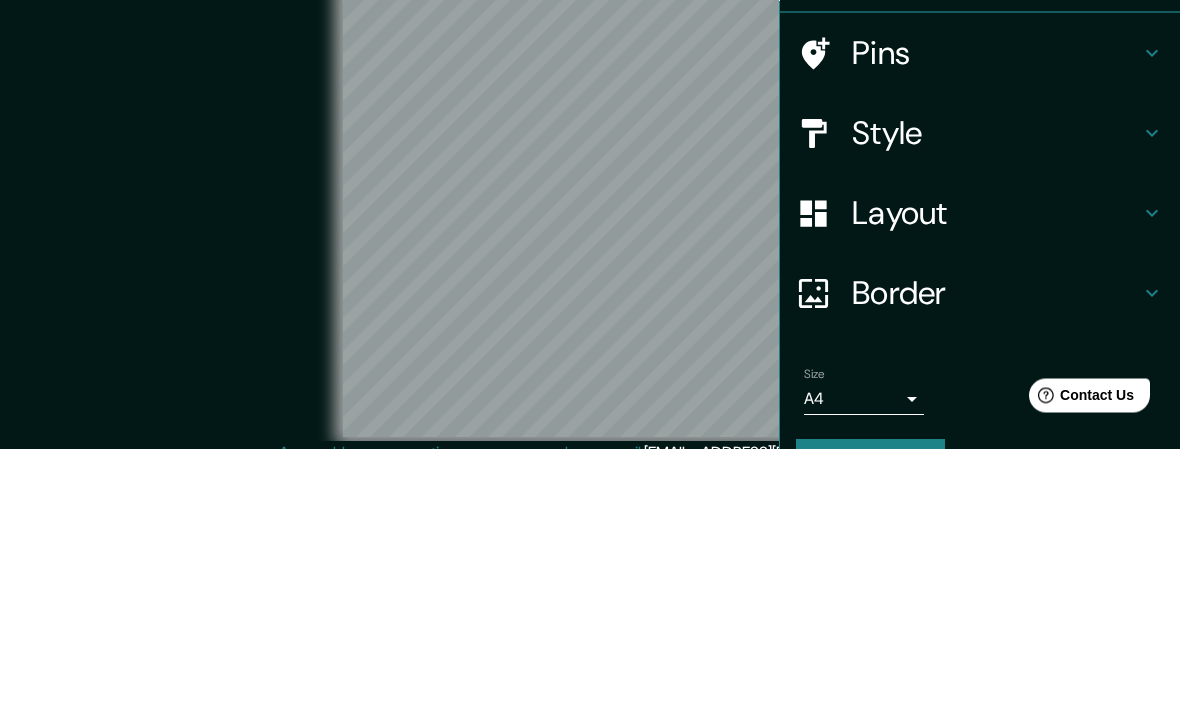 scroll, scrollTop: 82, scrollLeft: 0, axis: vertical 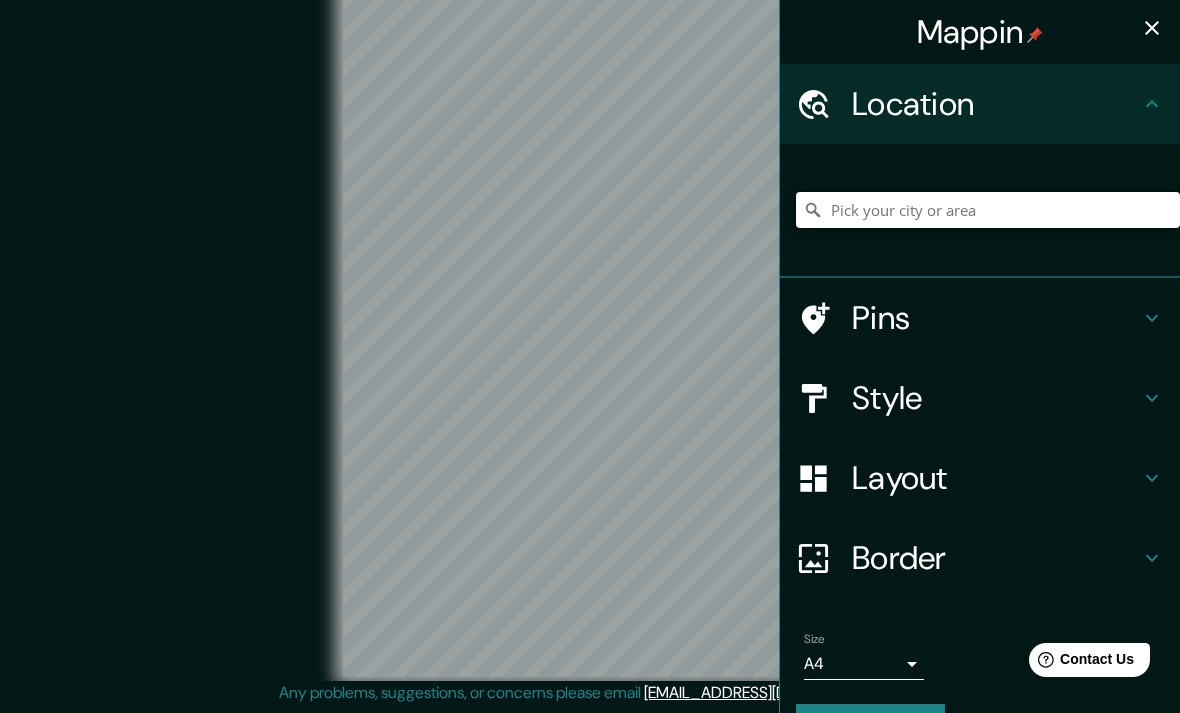 click at bounding box center (988, 210) 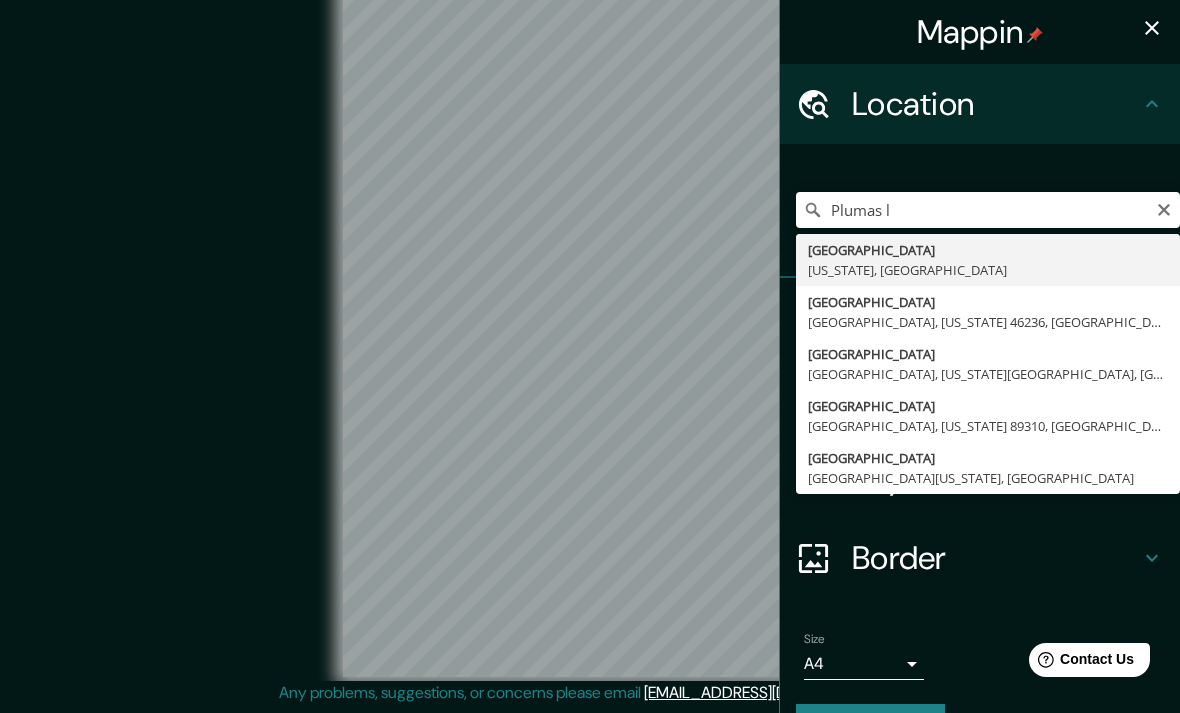 type on "[GEOGRAPHIC_DATA], [US_STATE], [GEOGRAPHIC_DATA]" 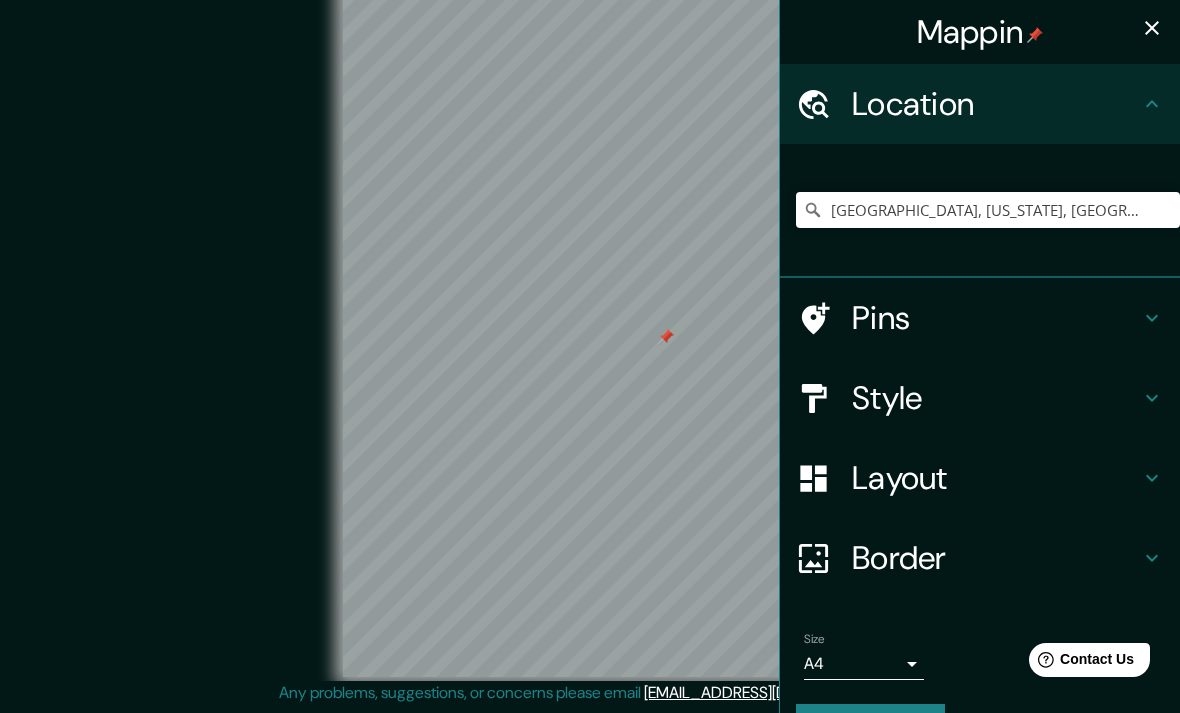 click on "Pins" at bounding box center (996, 318) 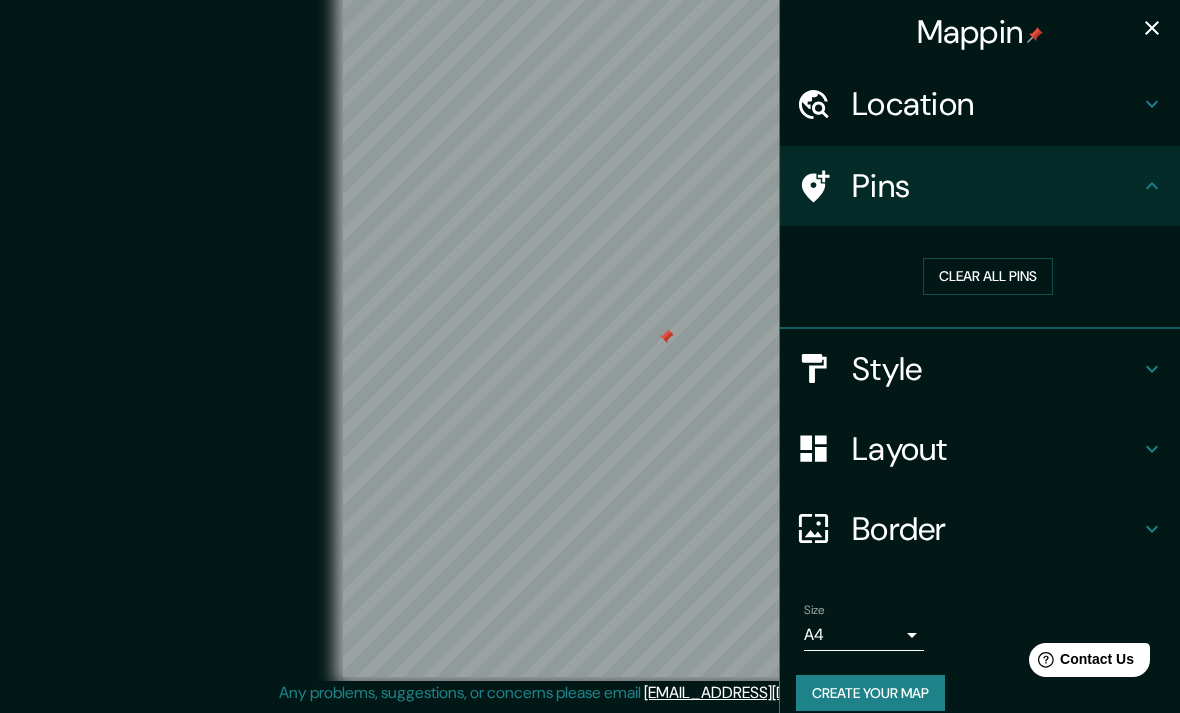 click on "Style" at bounding box center [996, 369] 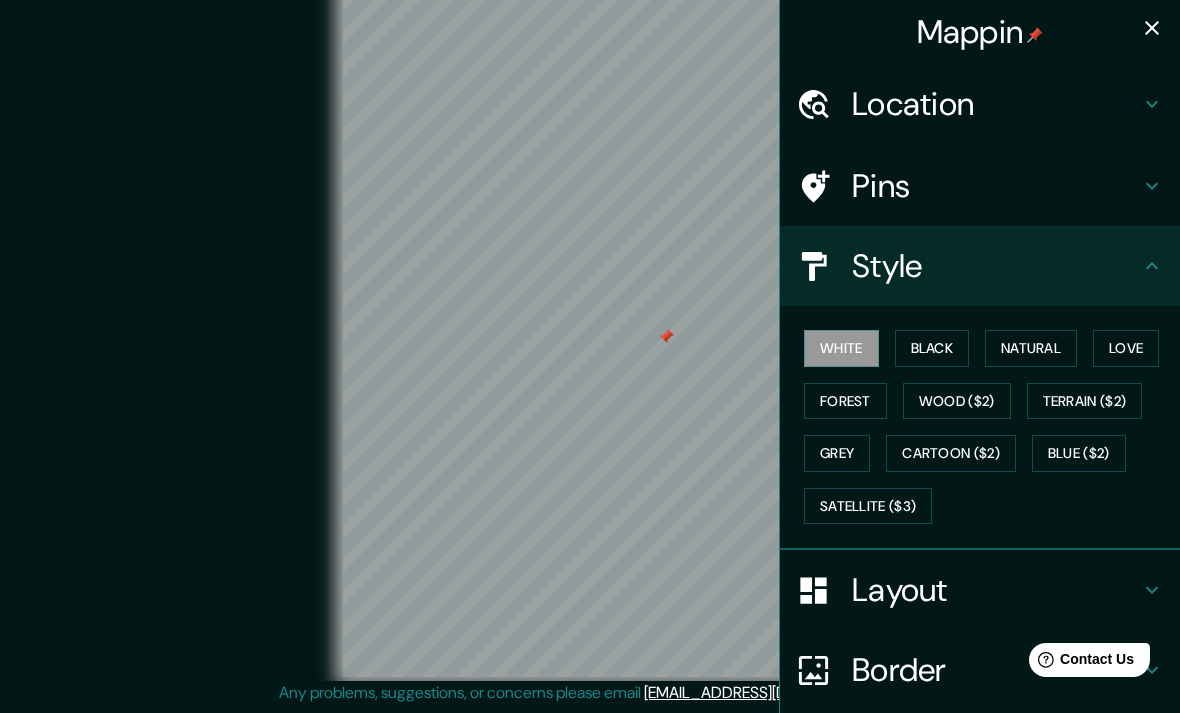click on "Black" at bounding box center (932, 348) 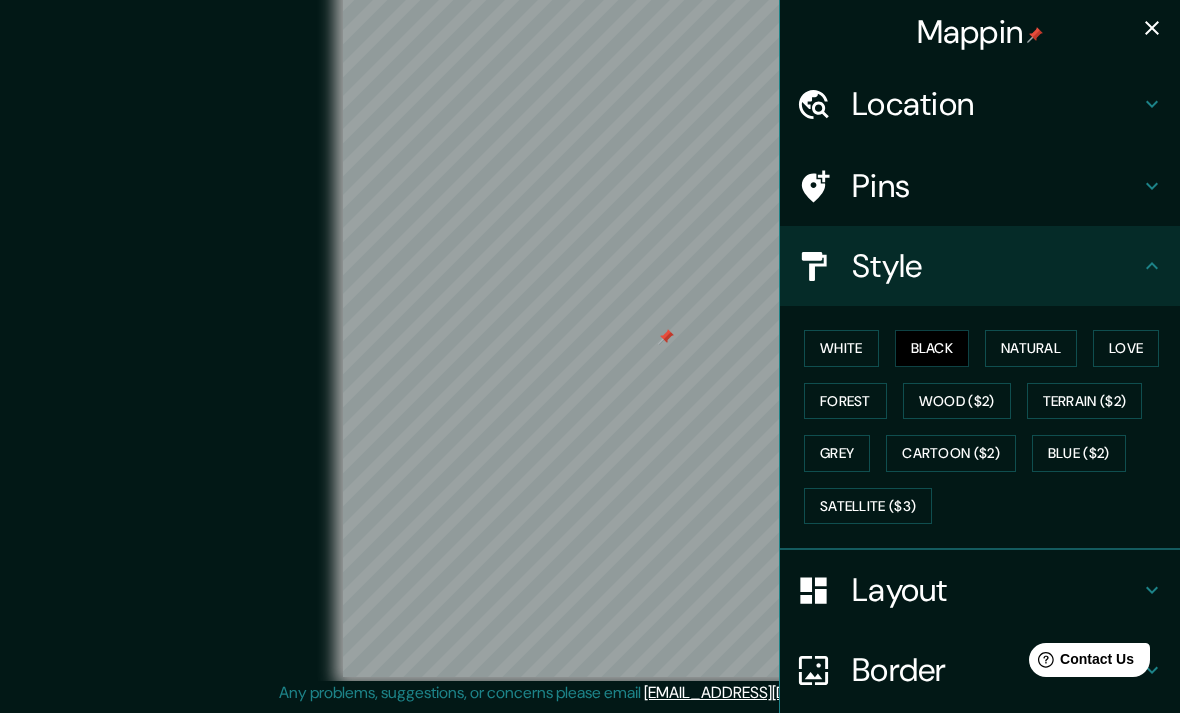 click on "Natural" at bounding box center (1031, 348) 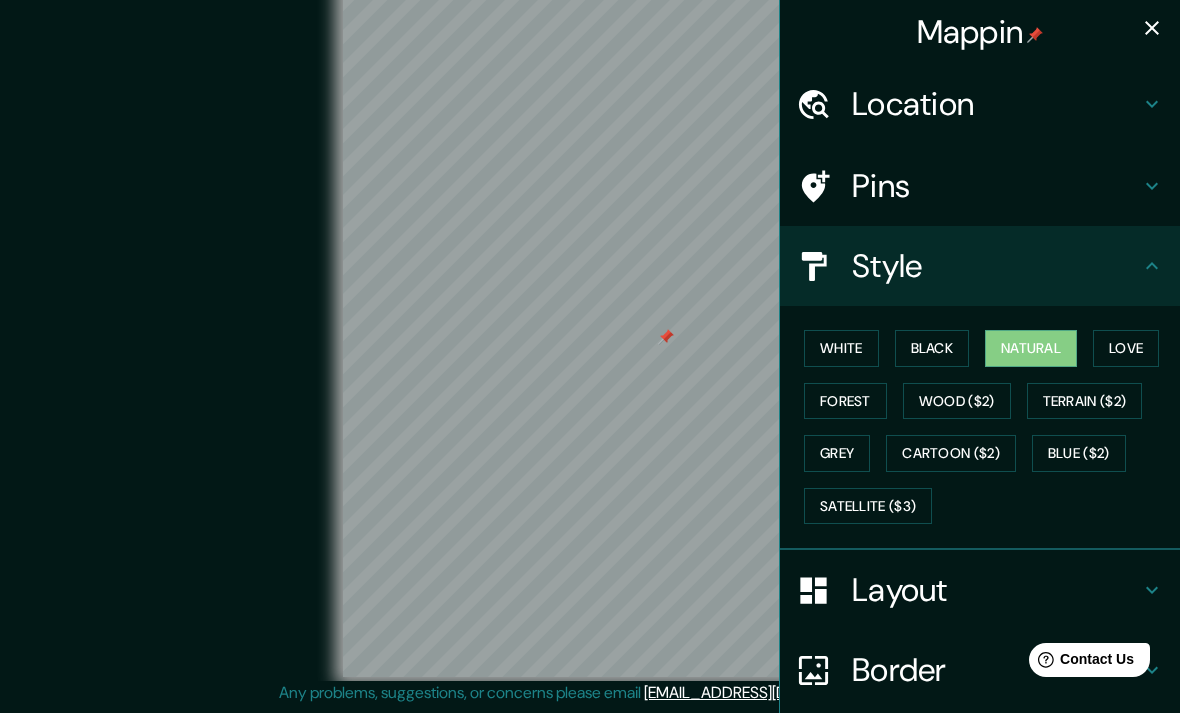 click on "Love" at bounding box center (1126, 348) 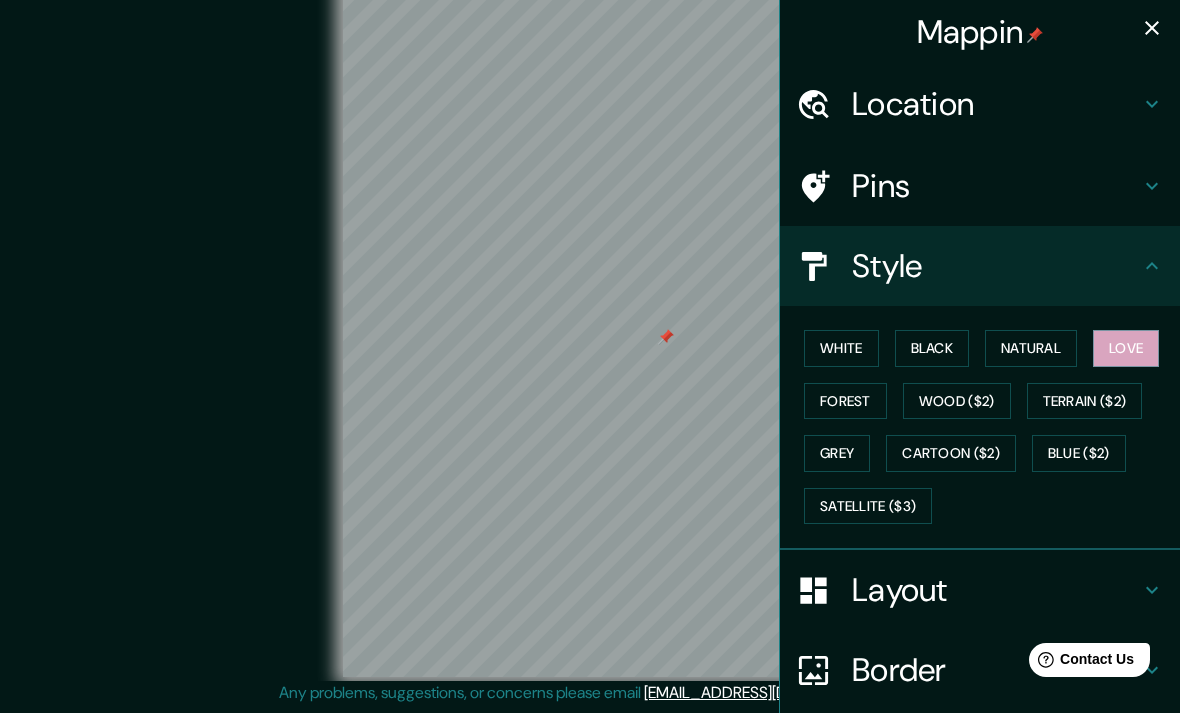click on "Forest" at bounding box center [845, 401] 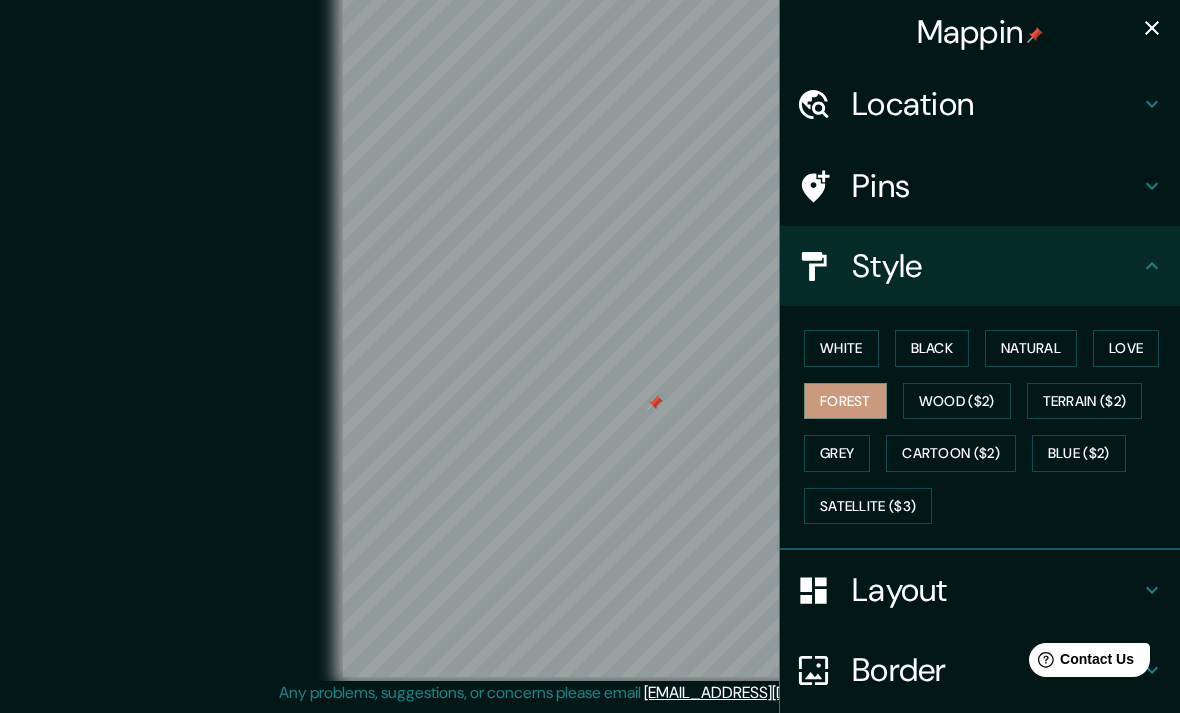 click on "Cartoon ($2)" at bounding box center (951, 453) 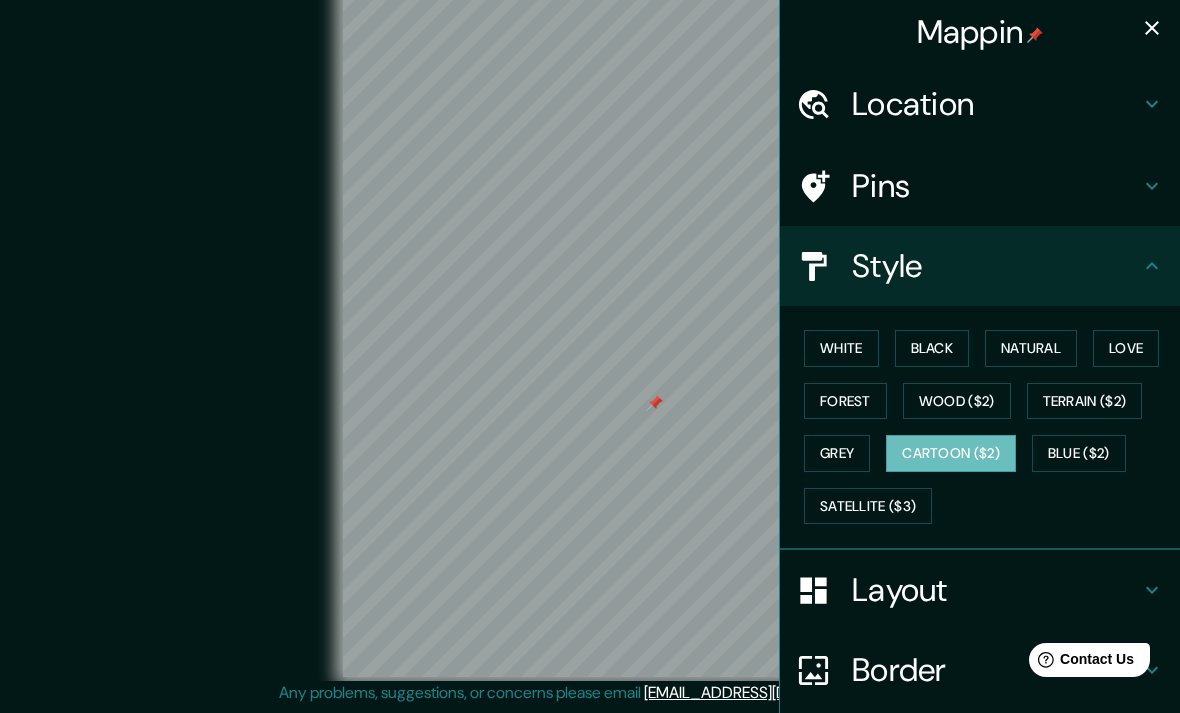click on "Blue ($2)" at bounding box center [1079, 453] 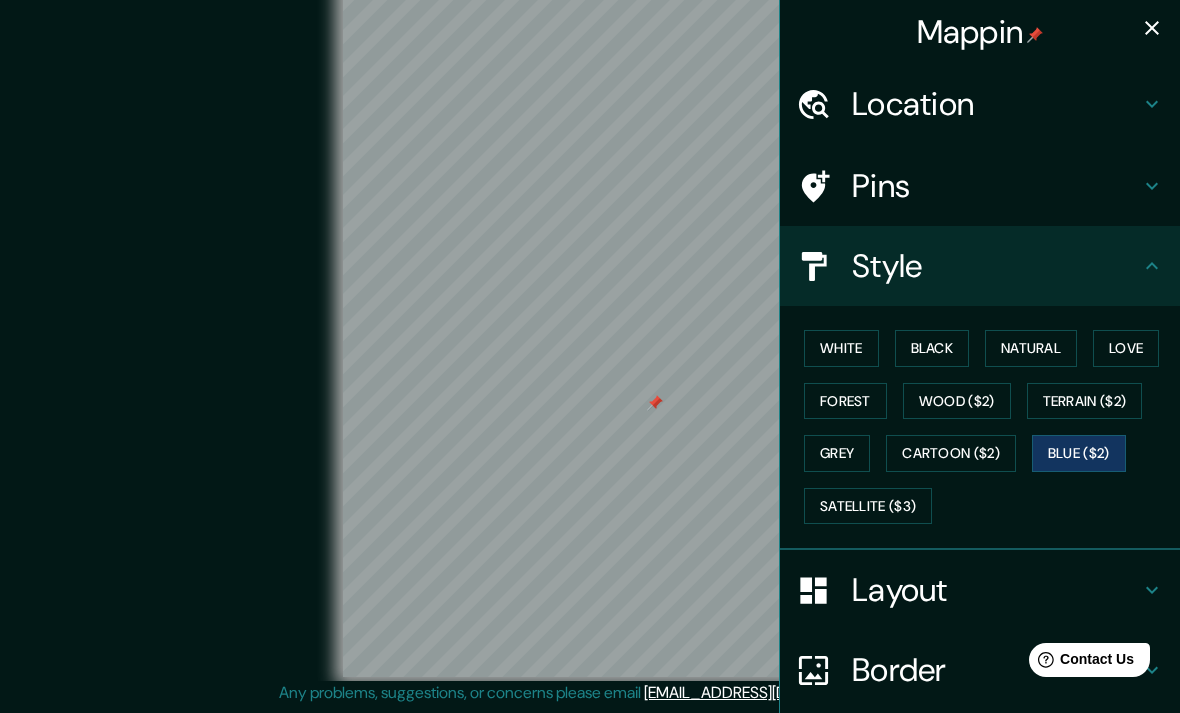 click on "Satellite ($3)" at bounding box center [868, 506] 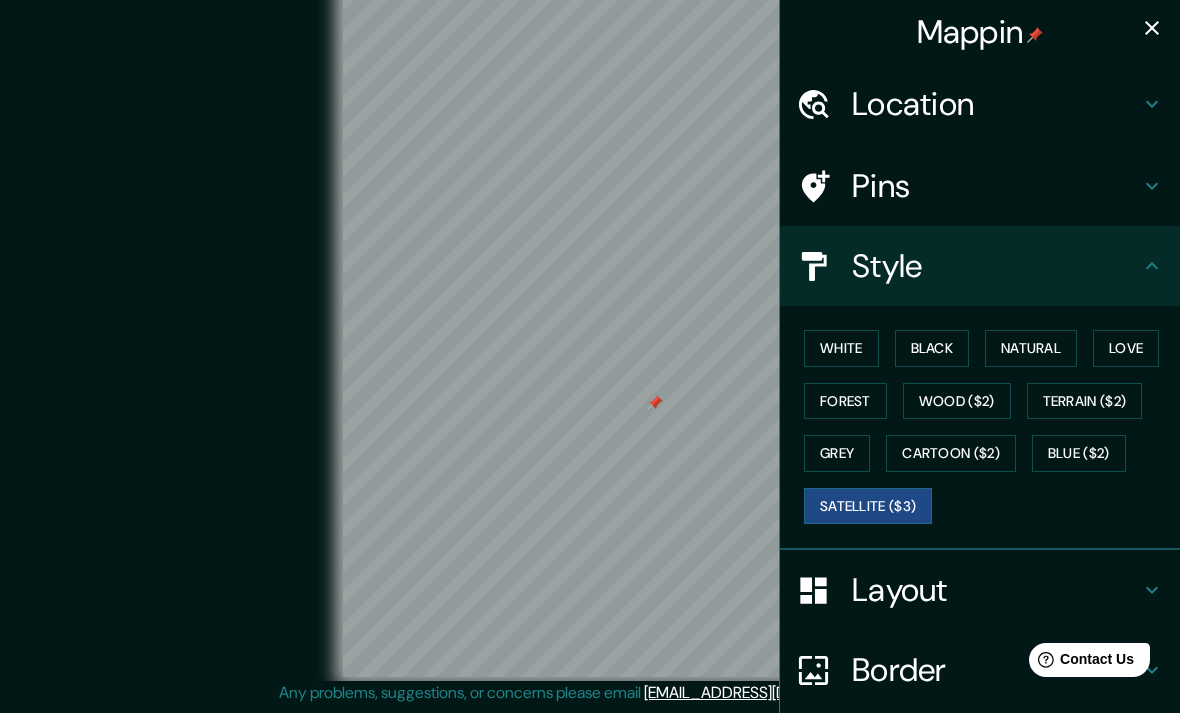 click on "Grey" at bounding box center [837, 453] 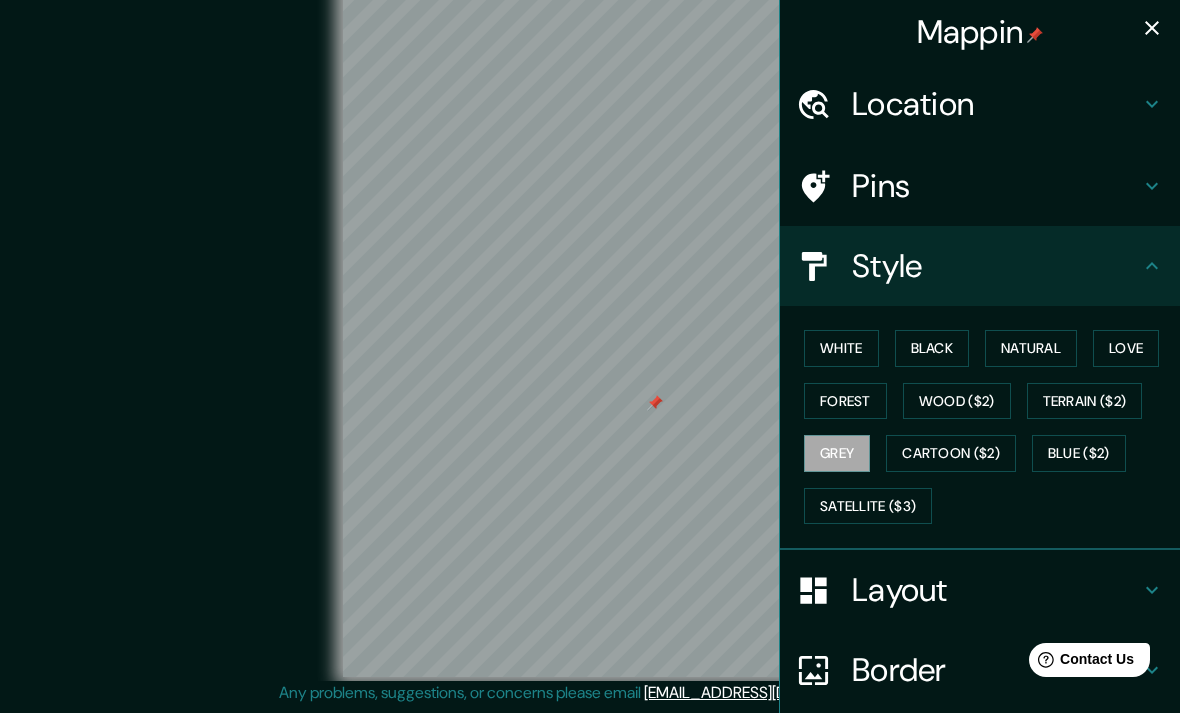 click on "Wood ($2)" at bounding box center [957, 401] 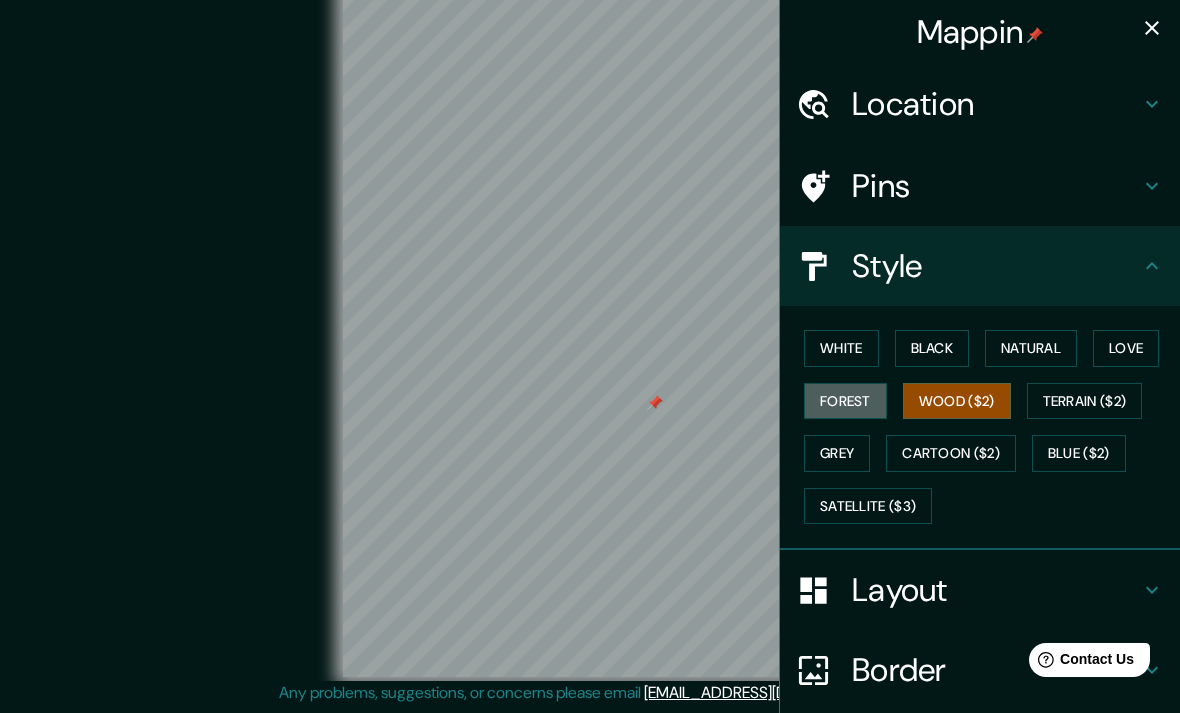click on "Forest" at bounding box center (845, 401) 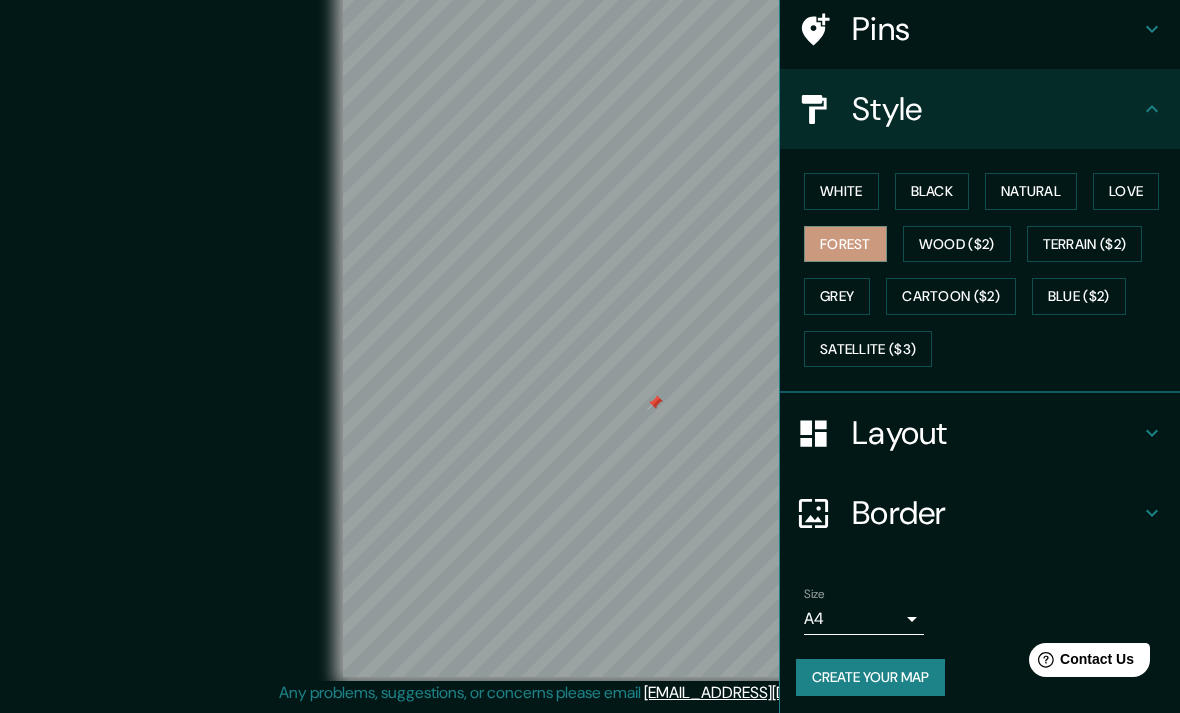 click on "Layout" at bounding box center [996, 433] 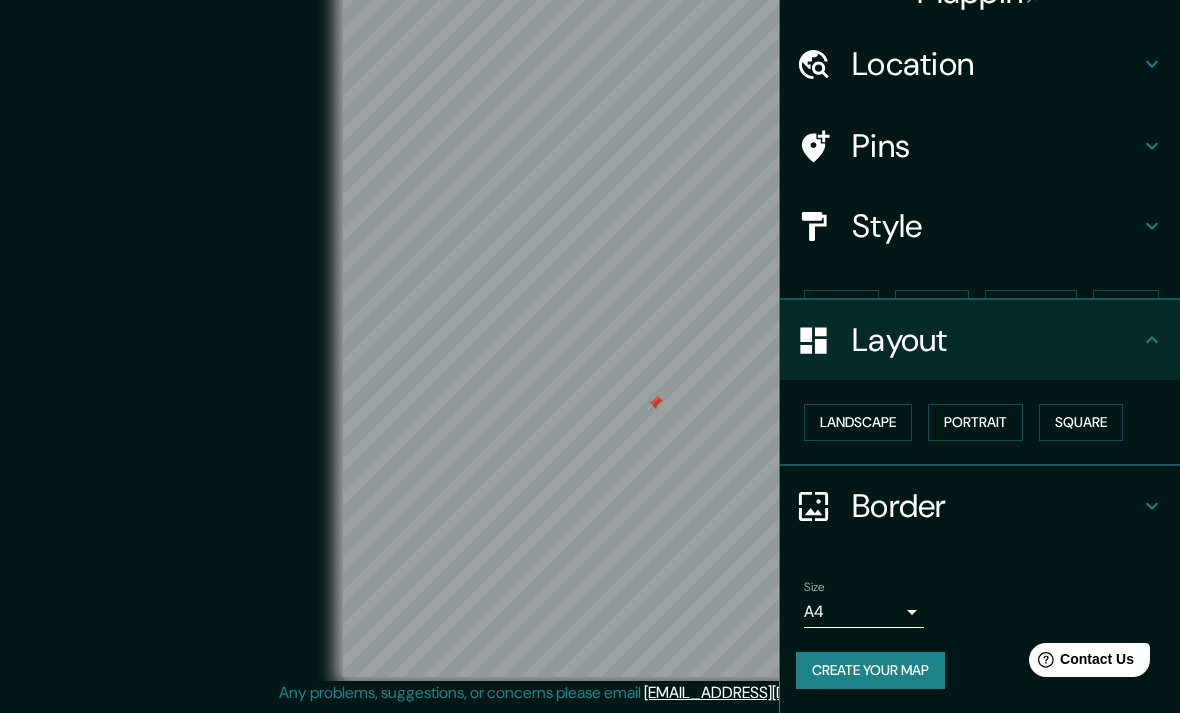 scroll, scrollTop: 0, scrollLeft: 0, axis: both 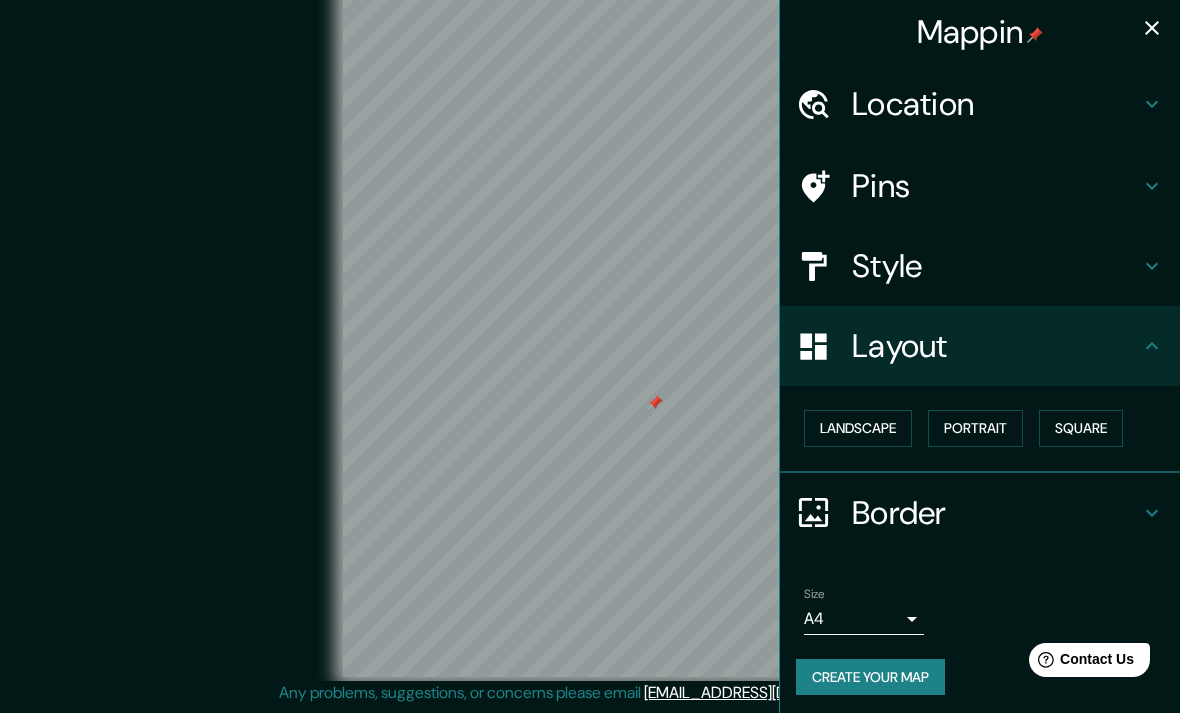 click on "Landscape" at bounding box center (858, 428) 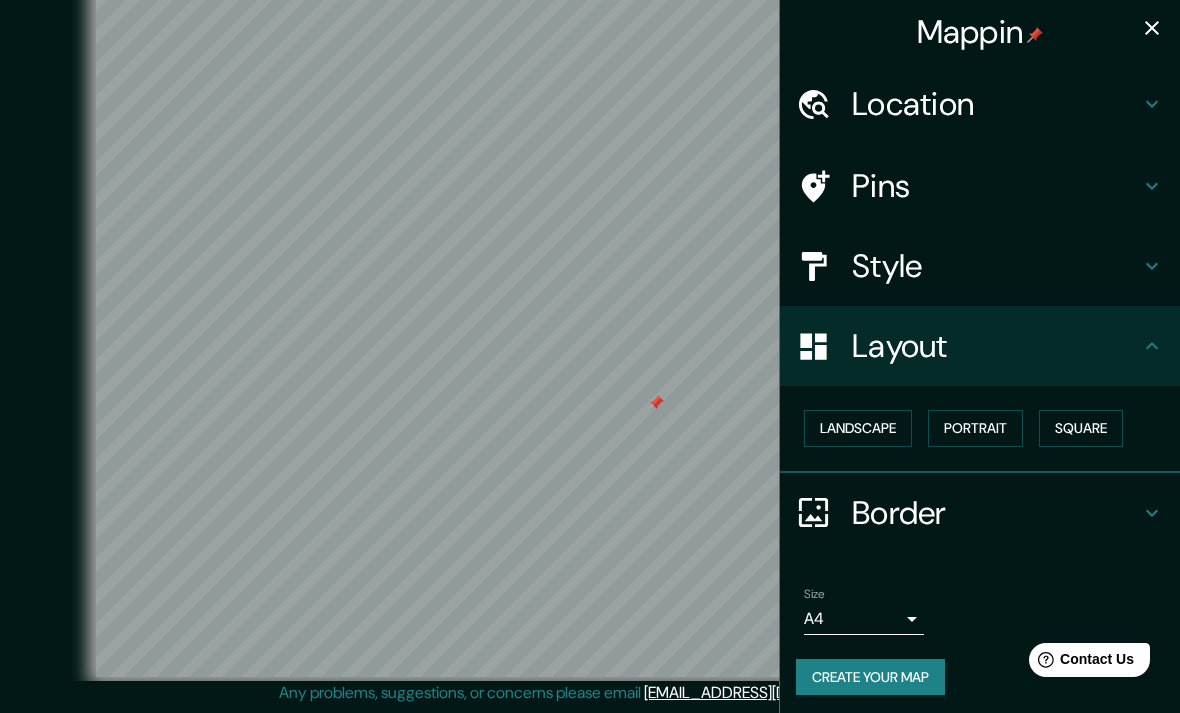 click on "Landscape" at bounding box center [858, 428] 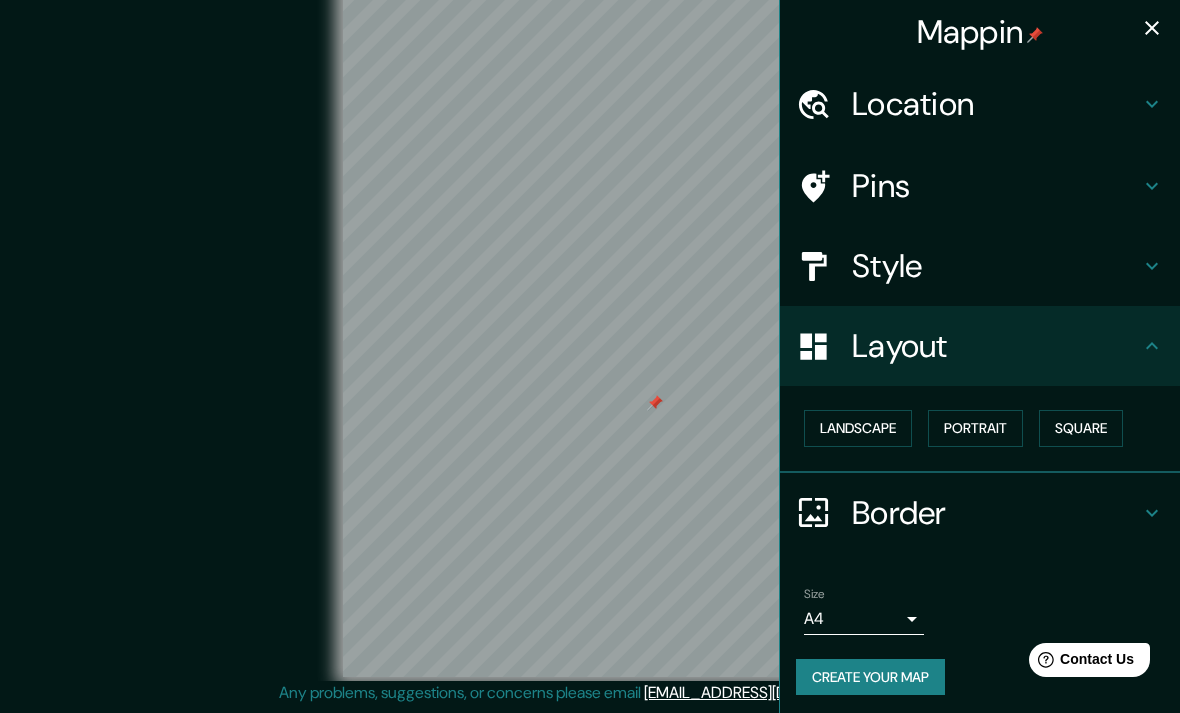 click on "Square" at bounding box center (1081, 428) 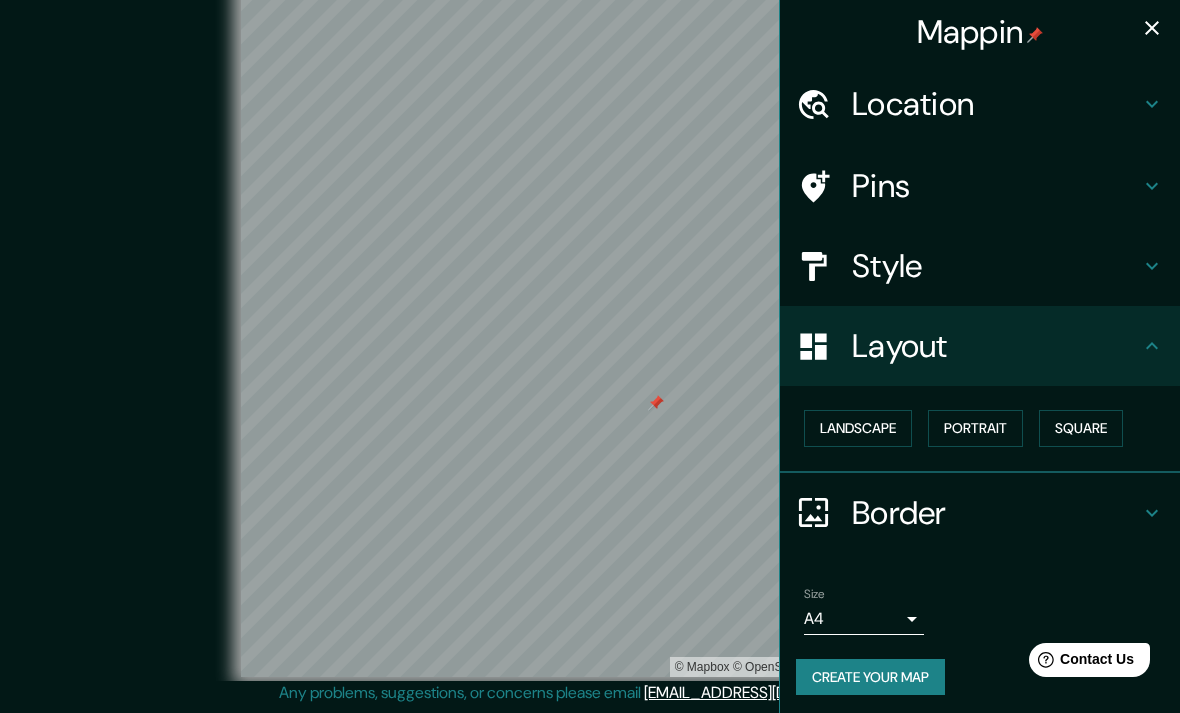 click on "Border" at bounding box center (996, 513) 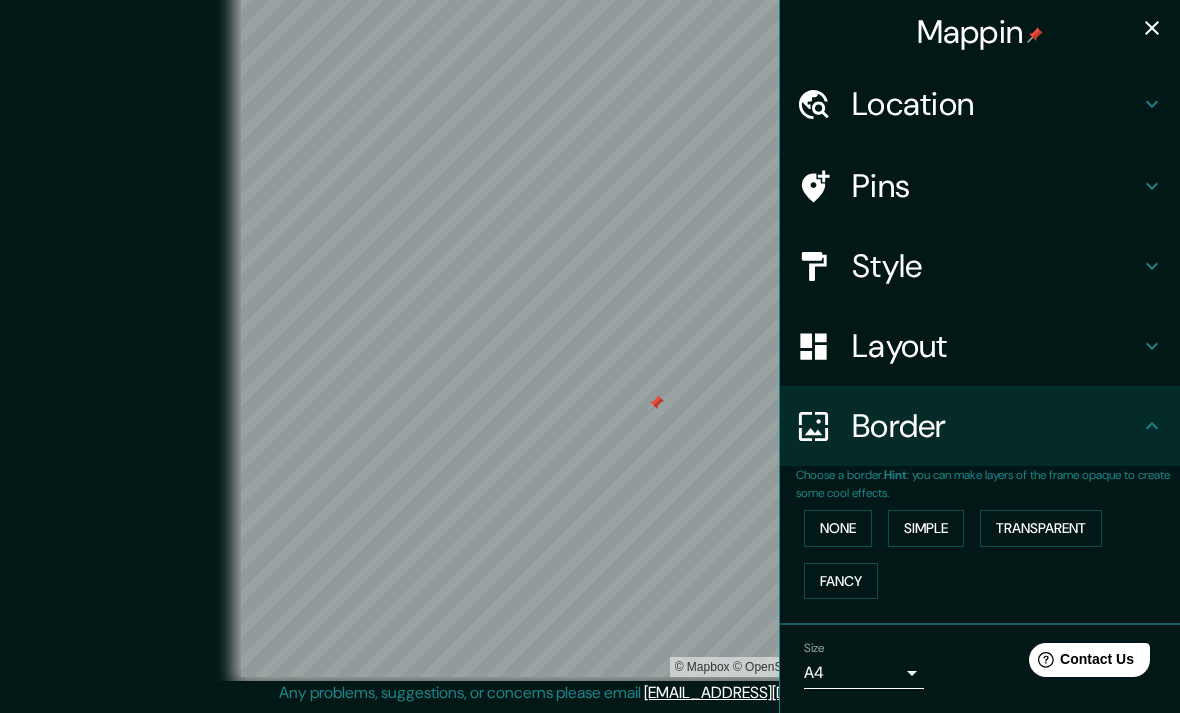 click on "Simple" at bounding box center (926, 528) 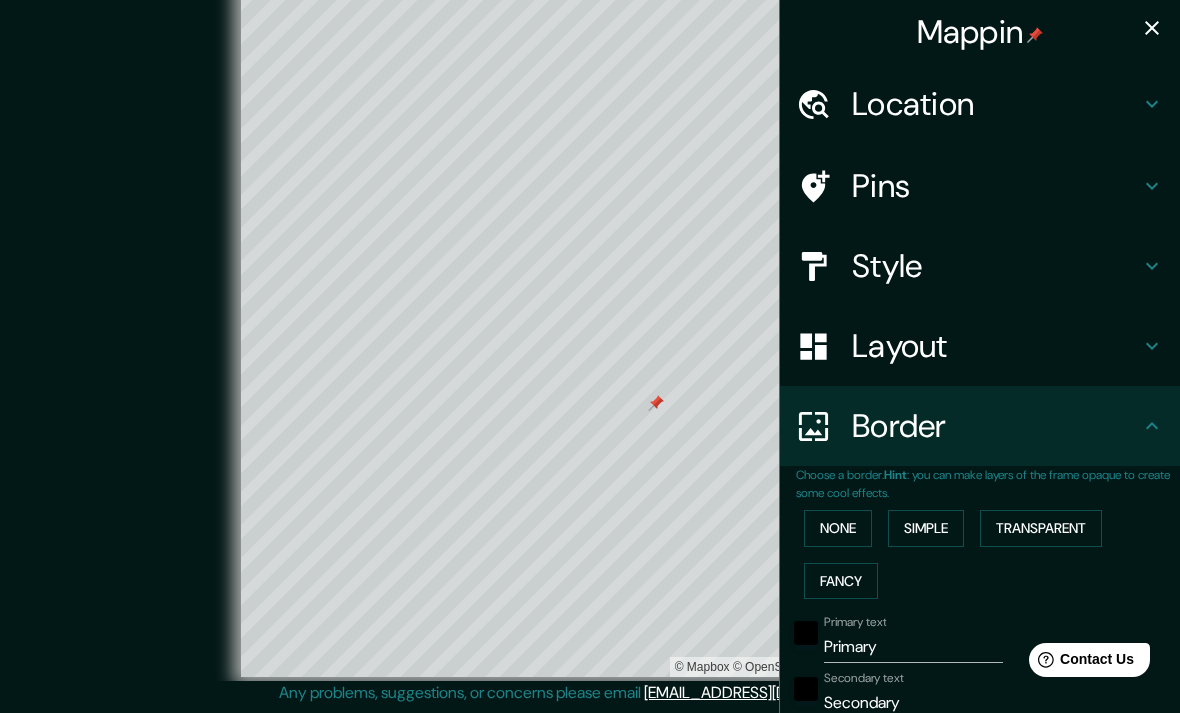 click on "Fancy" at bounding box center [841, 581] 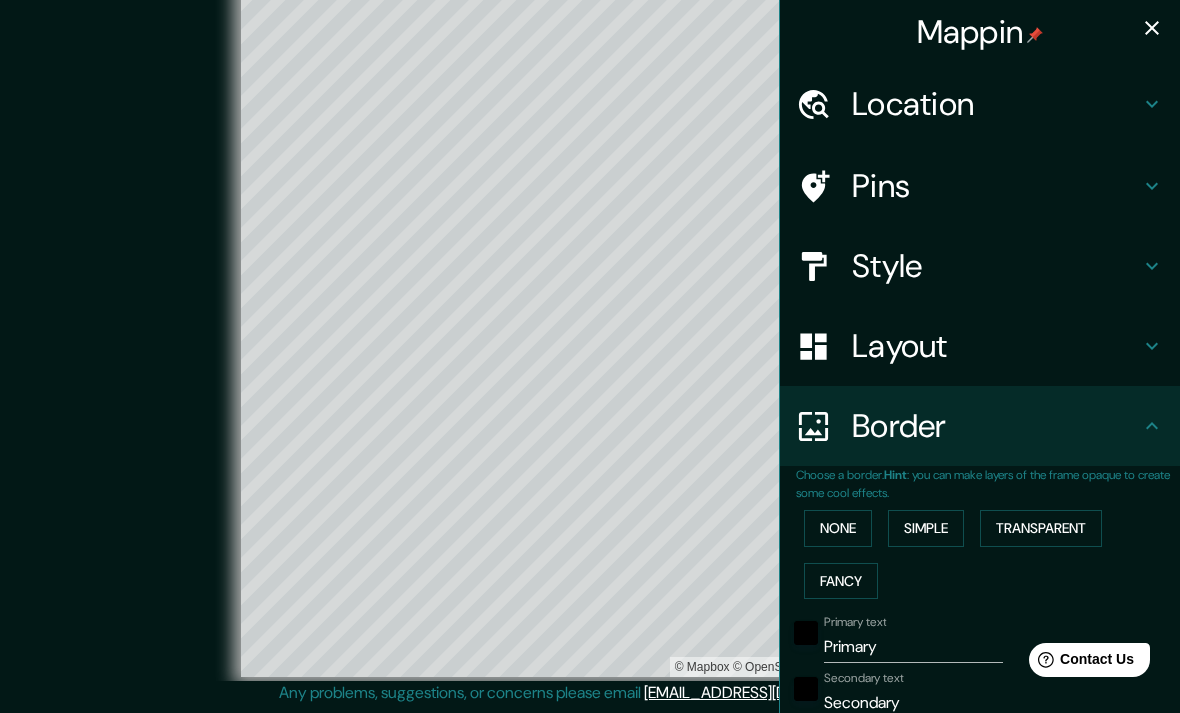 click 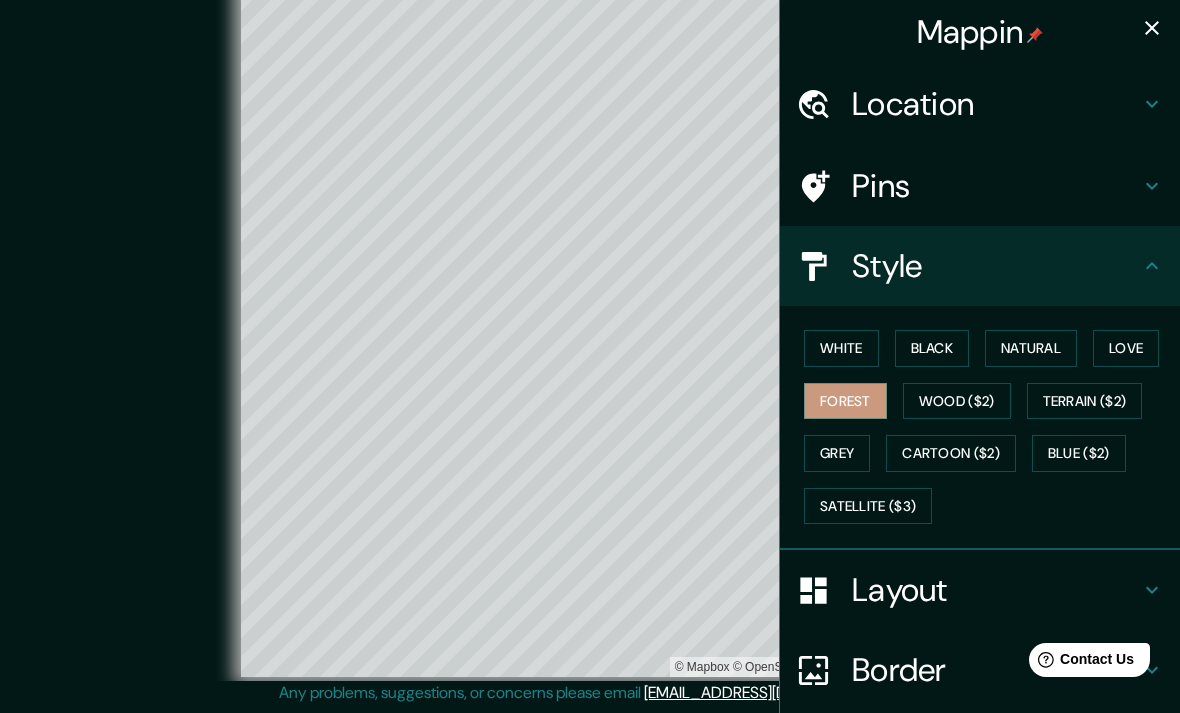 scroll, scrollTop: 0, scrollLeft: 0, axis: both 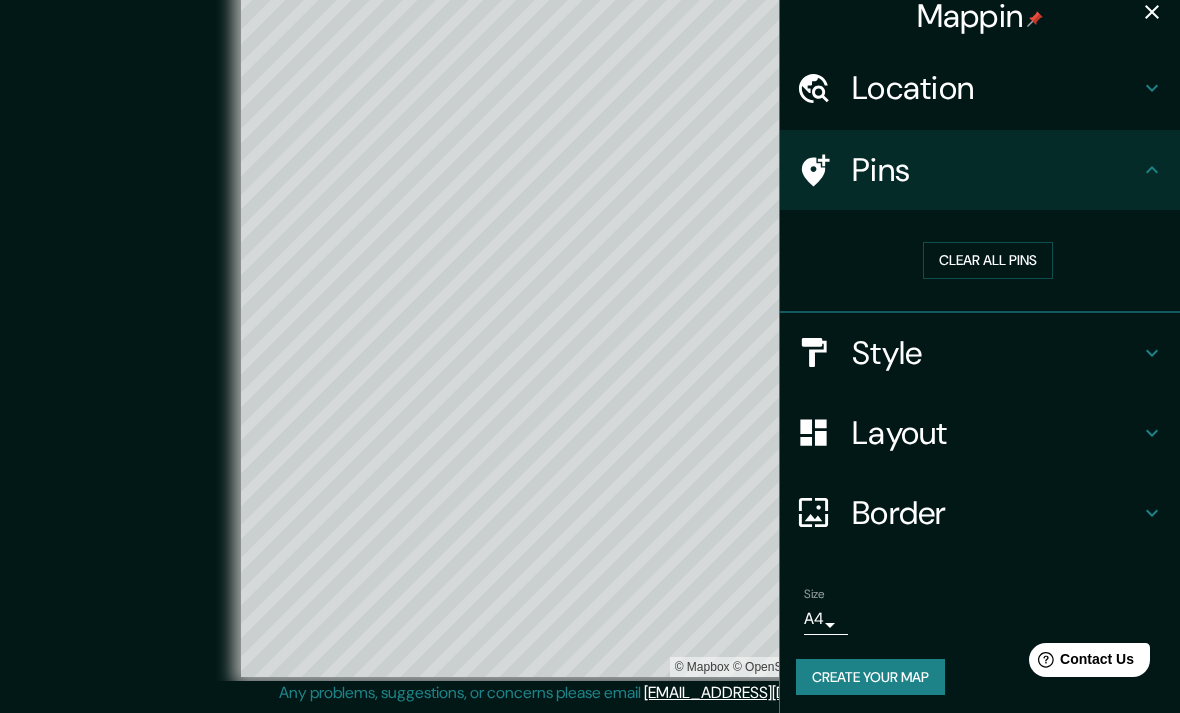 click on "Create your map" at bounding box center [870, 677] 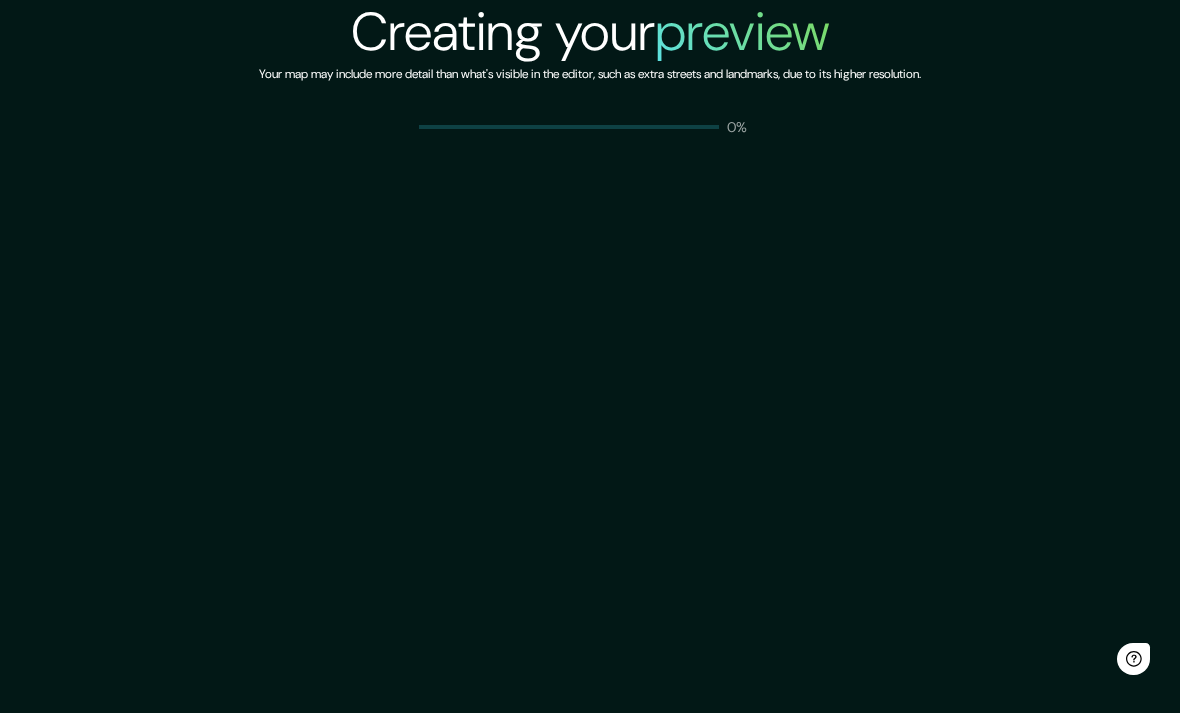 scroll, scrollTop: 0, scrollLeft: 0, axis: both 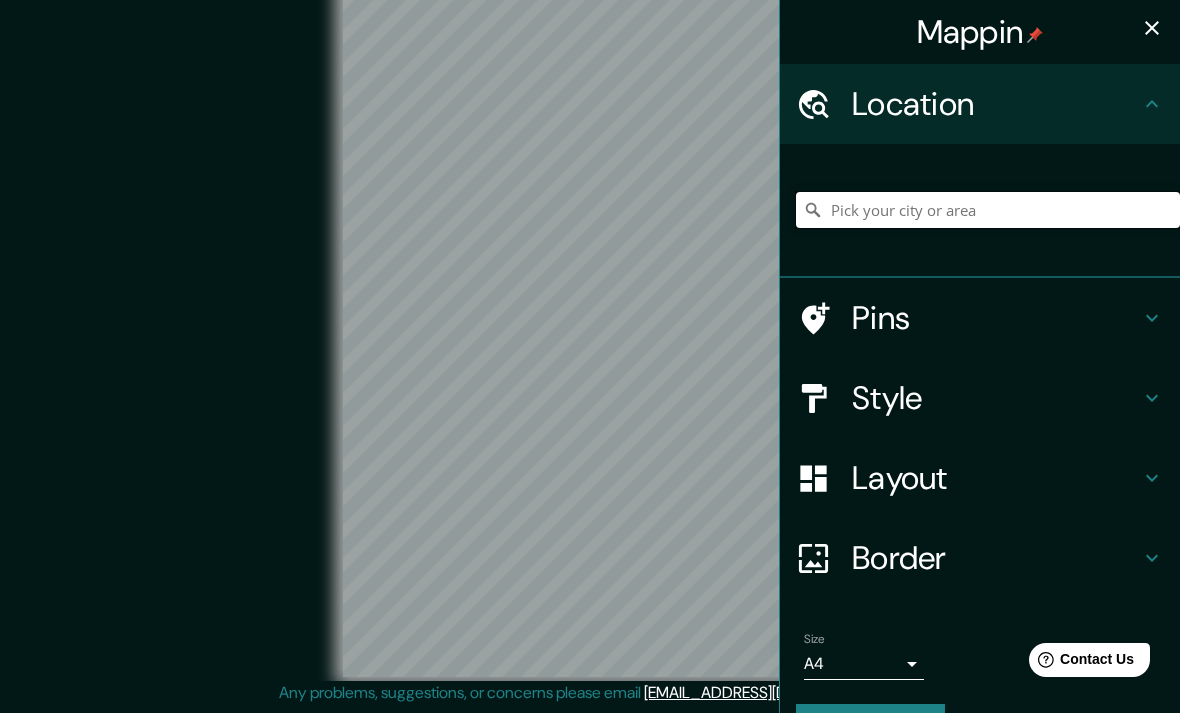 click at bounding box center [988, 210] 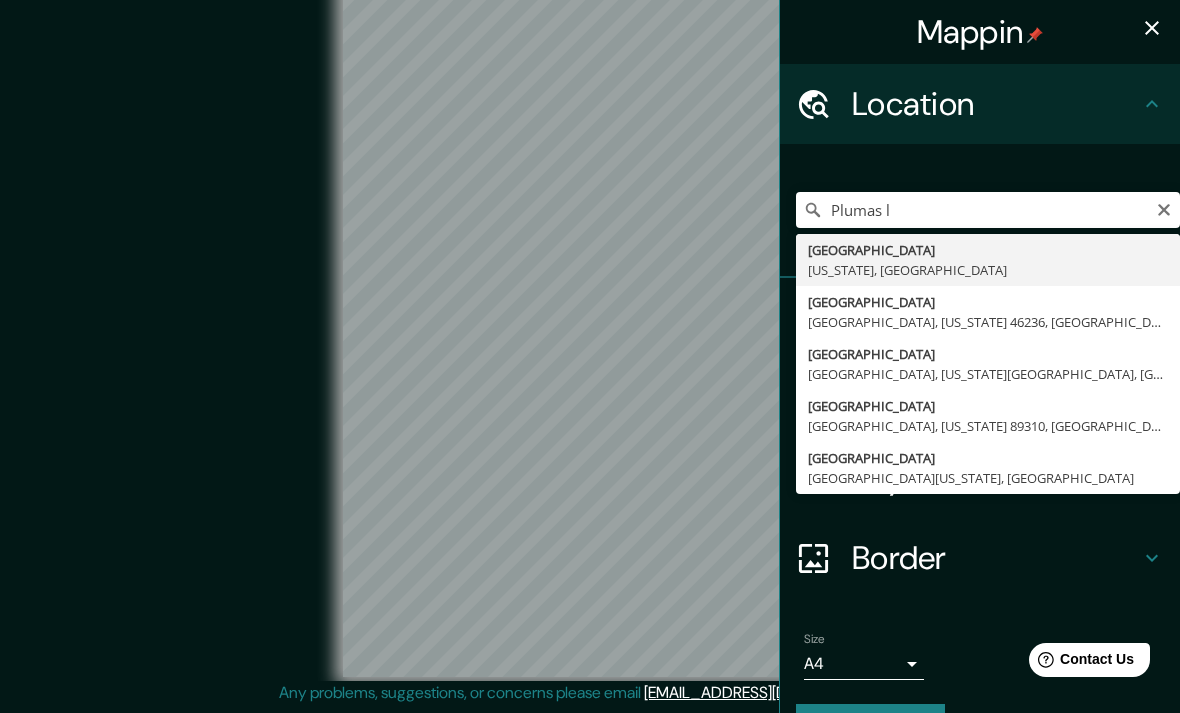type on "[GEOGRAPHIC_DATA], [US_STATE], [GEOGRAPHIC_DATA]" 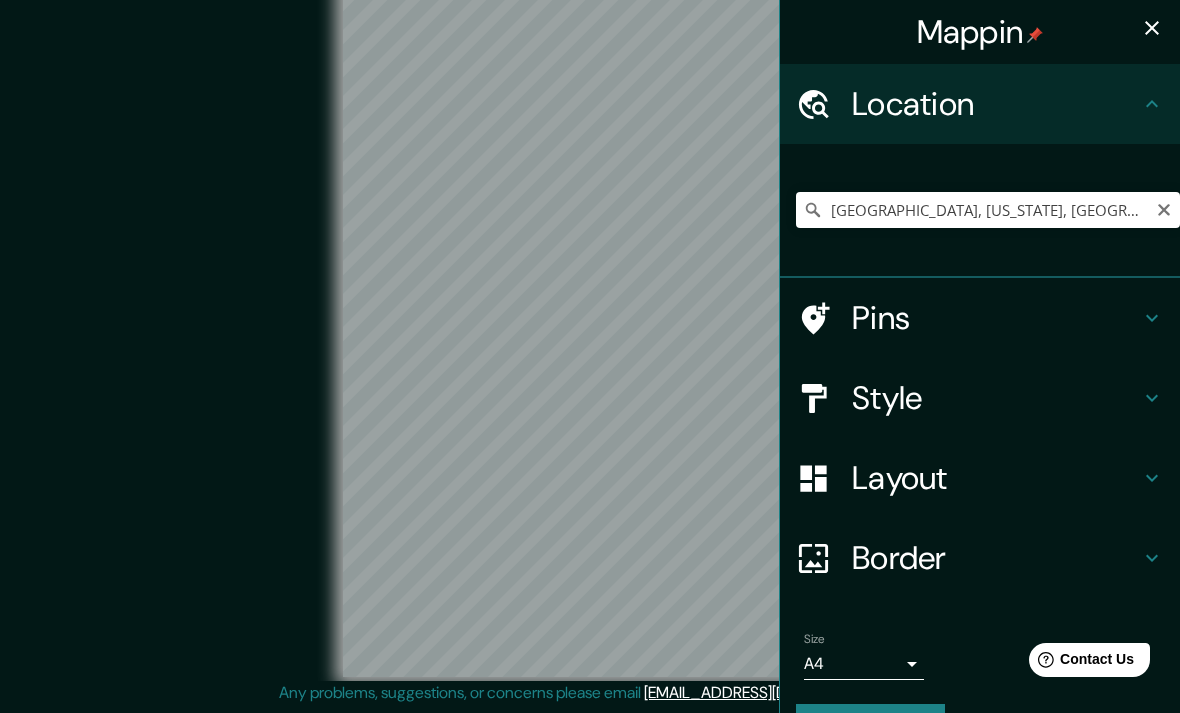 click on "[GEOGRAPHIC_DATA], [US_STATE], [GEOGRAPHIC_DATA]" at bounding box center (980, 211) 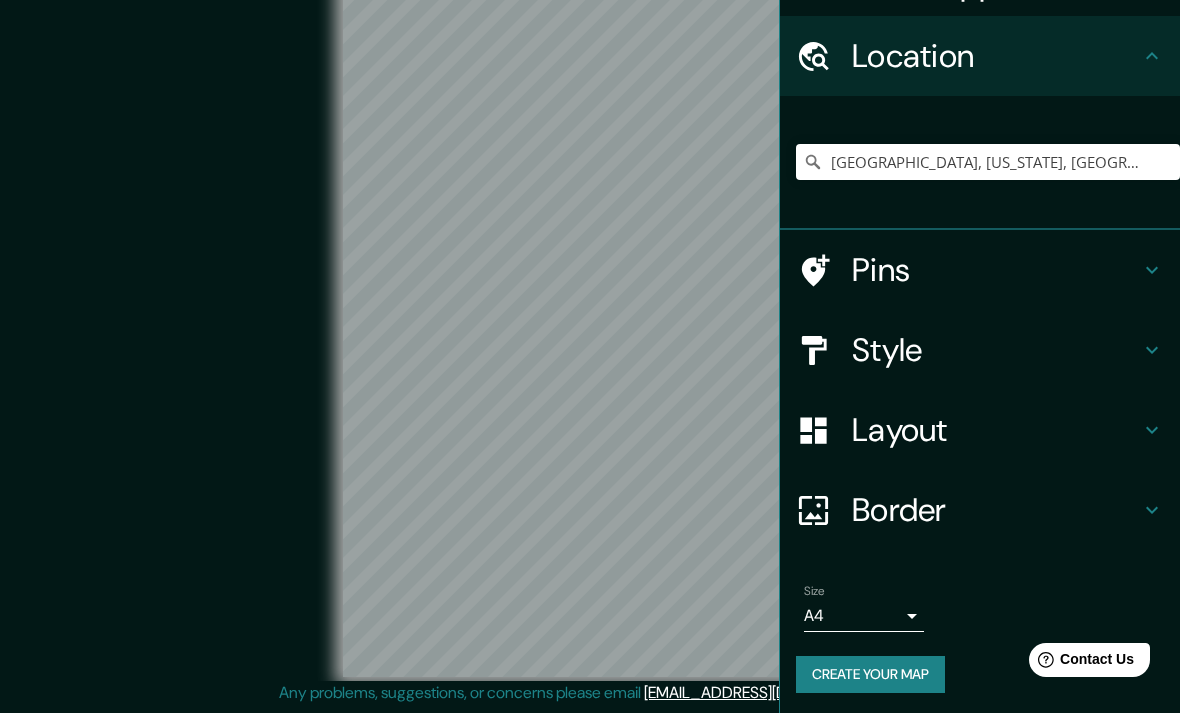 scroll, scrollTop: 46, scrollLeft: 0, axis: vertical 